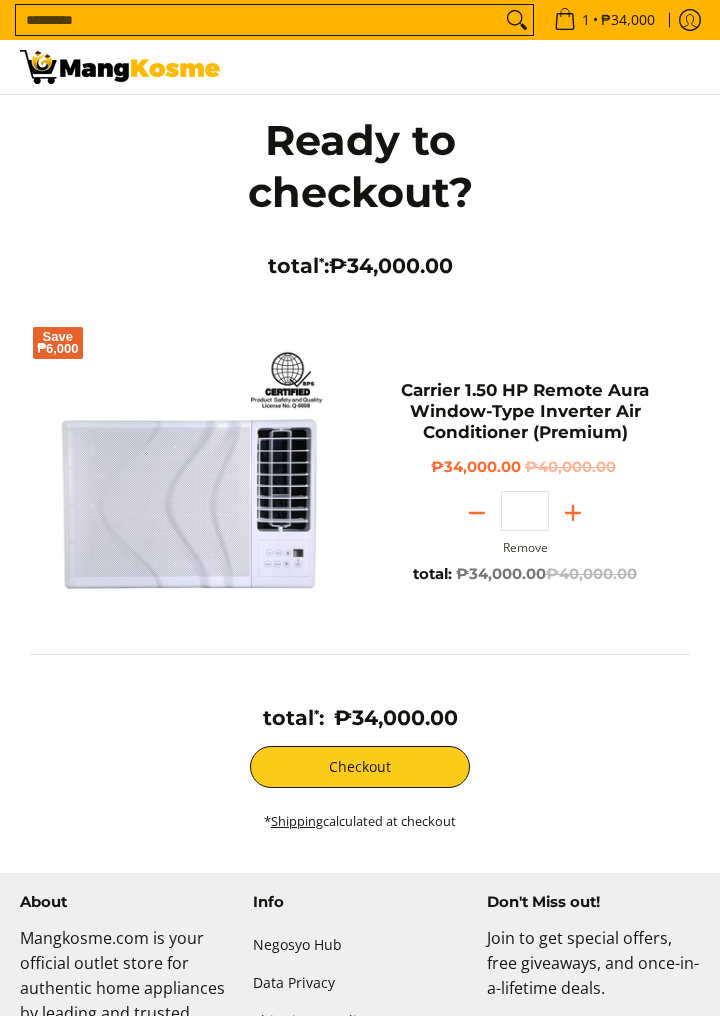 scroll, scrollTop: 0, scrollLeft: 0, axis: both 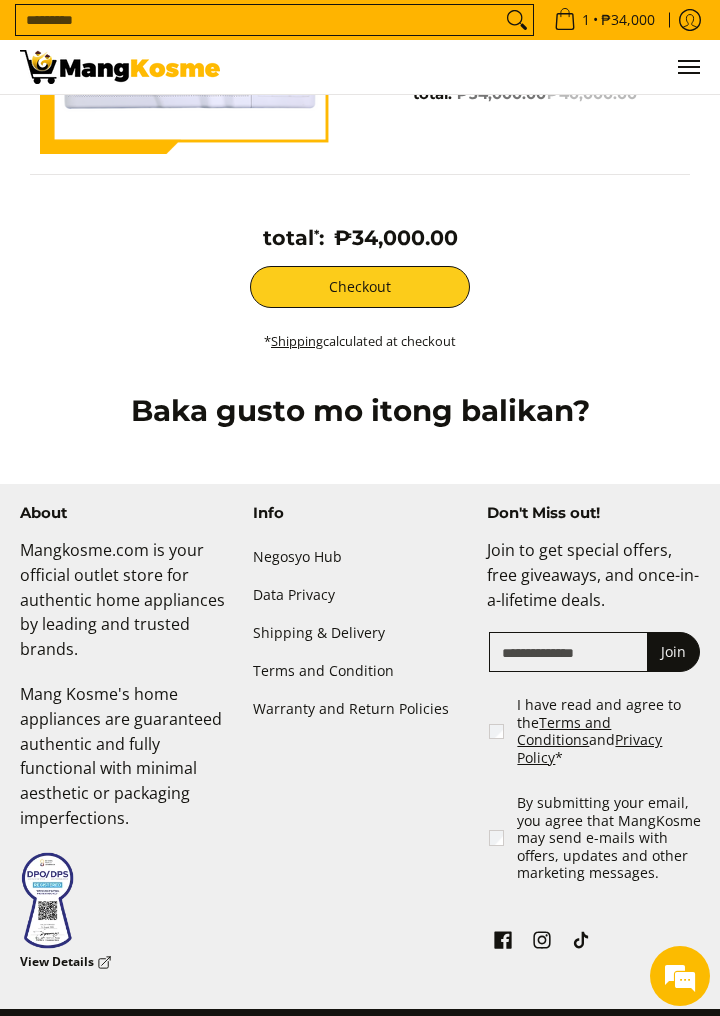click 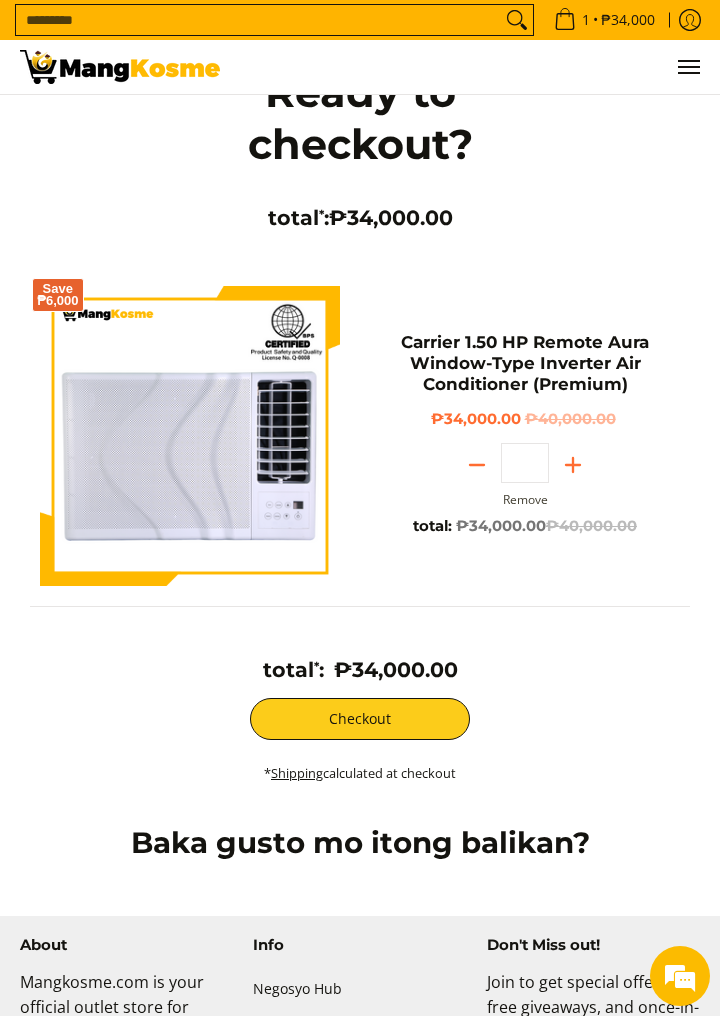scroll, scrollTop: 0, scrollLeft: 0, axis: both 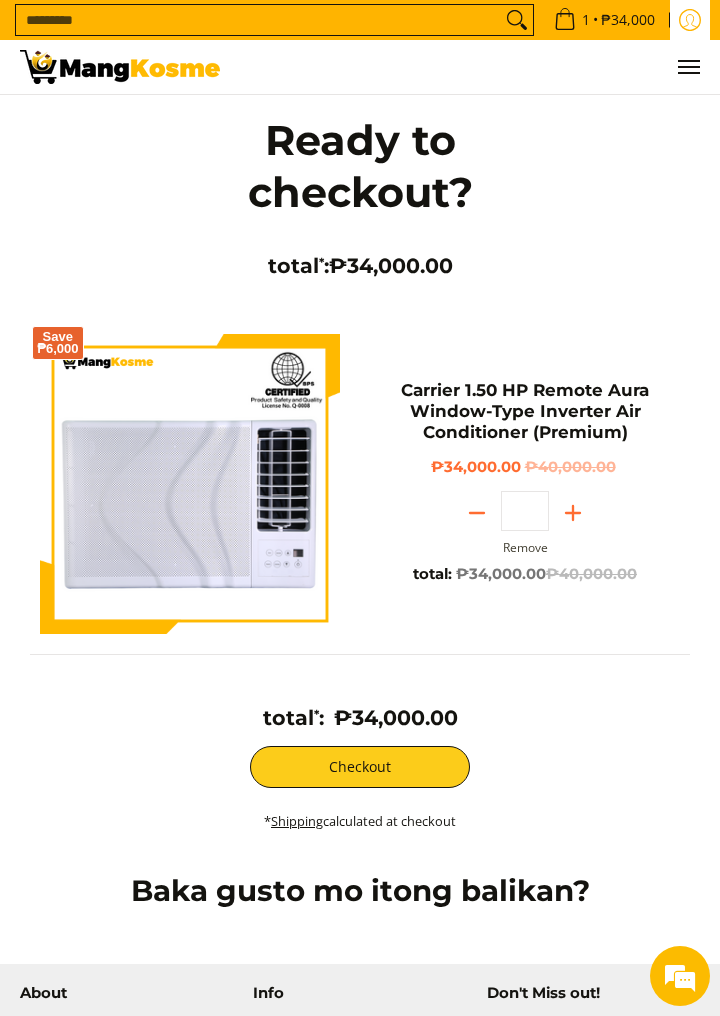 click at bounding box center (690, 20) 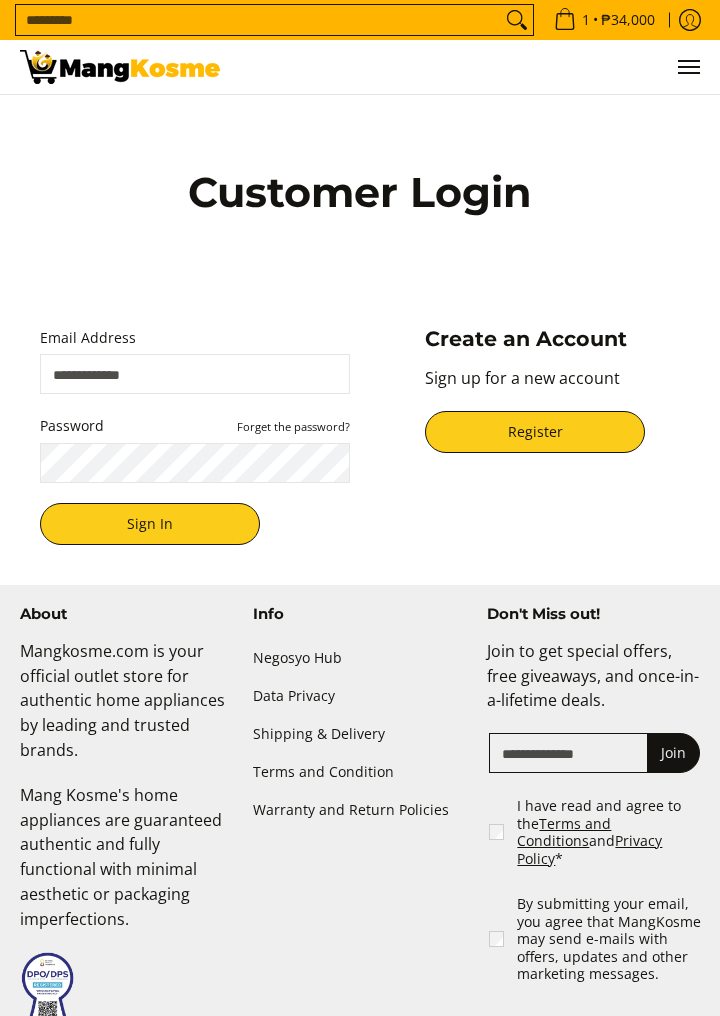 scroll, scrollTop: 0, scrollLeft: 0, axis: both 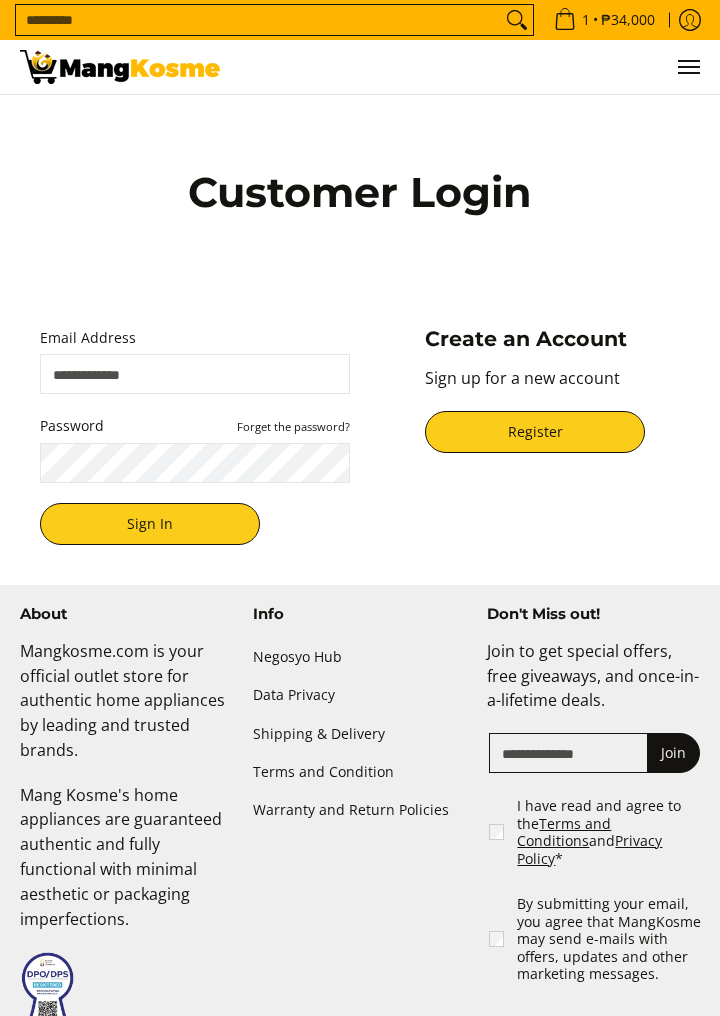 click on "Register" at bounding box center (535, 432) 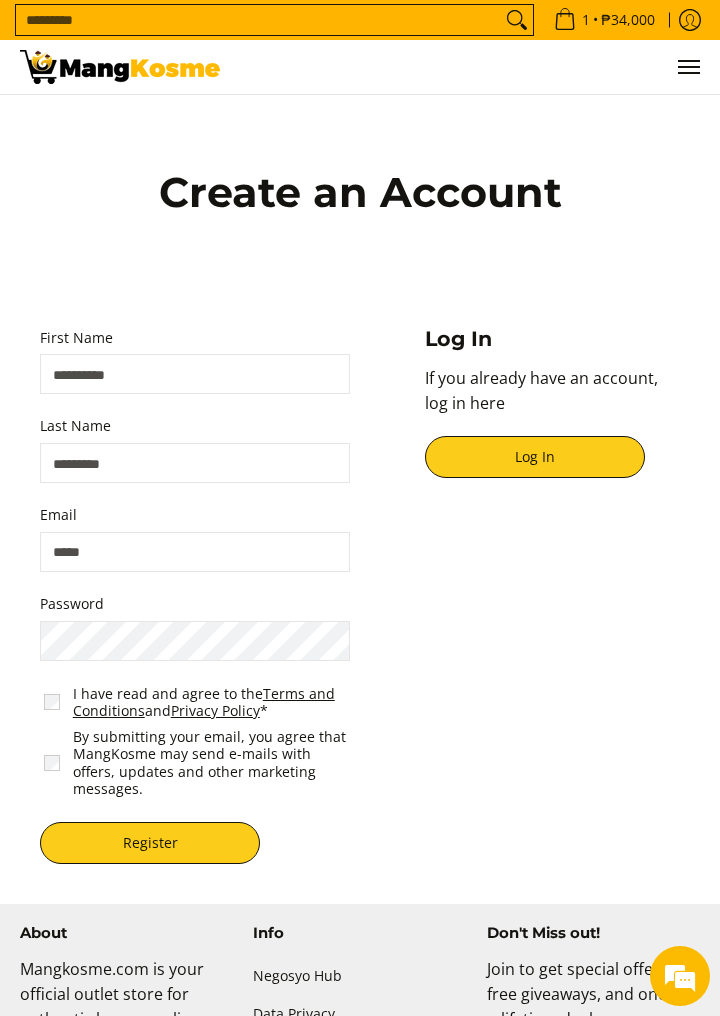 scroll, scrollTop: 0, scrollLeft: 0, axis: both 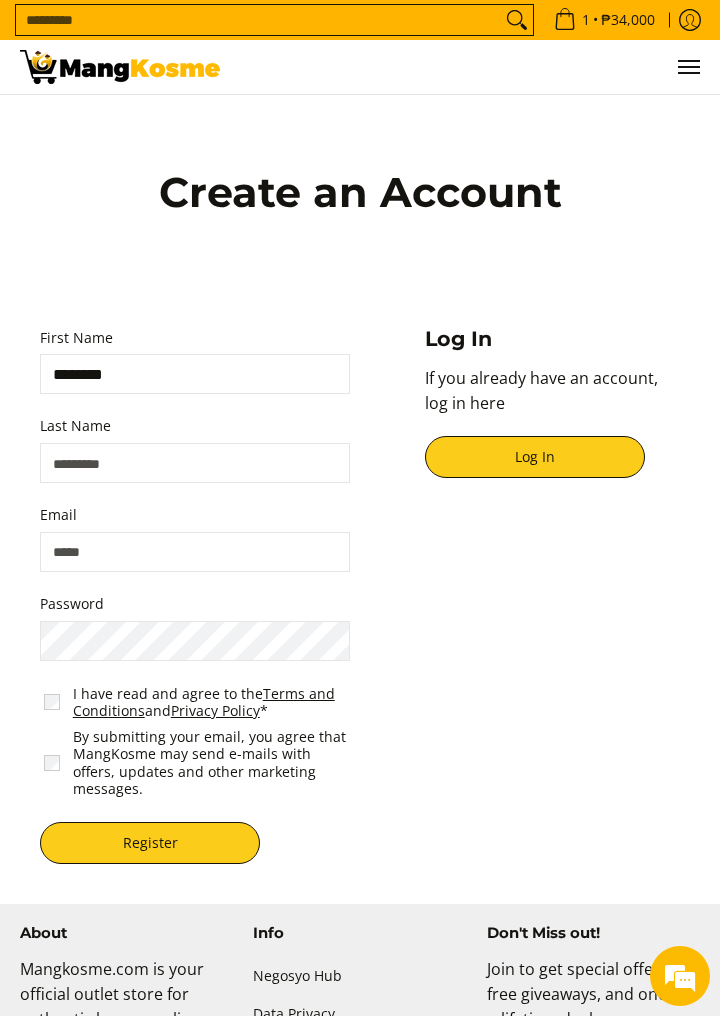 type on "********" 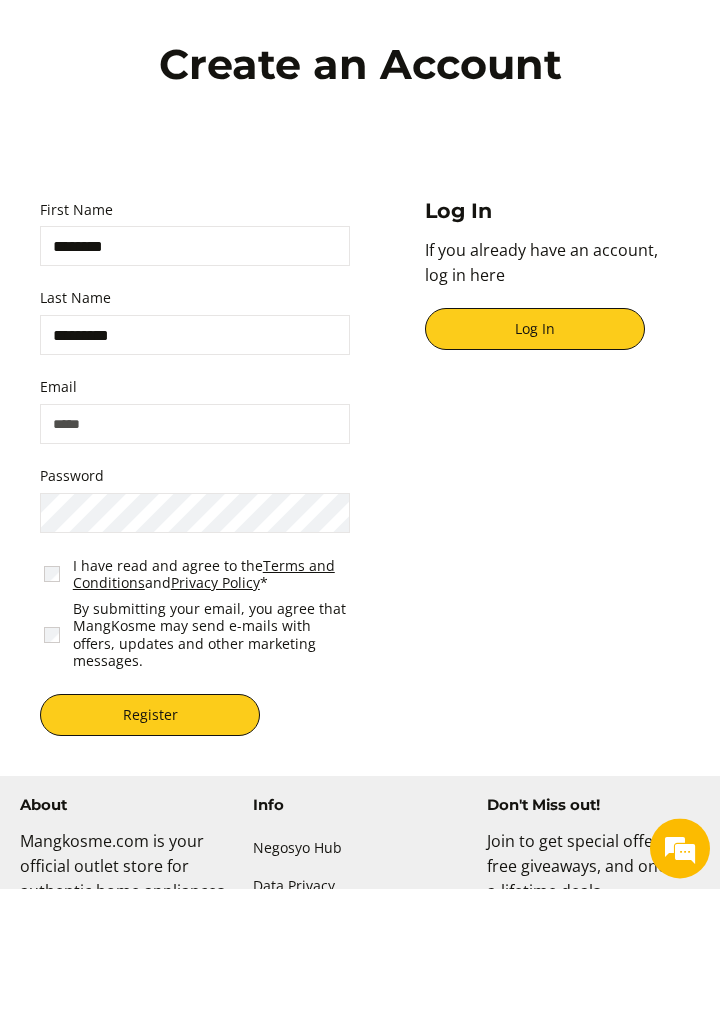 type on "*********" 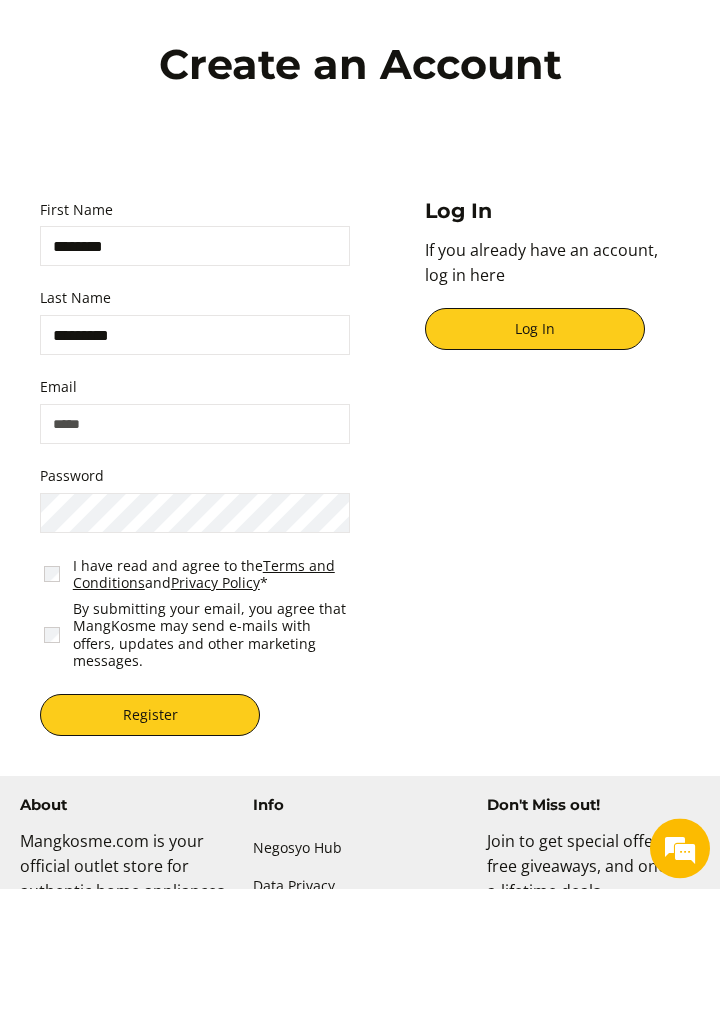 scroll, scrollTop: 0, scrollLeft: 0, axis: both 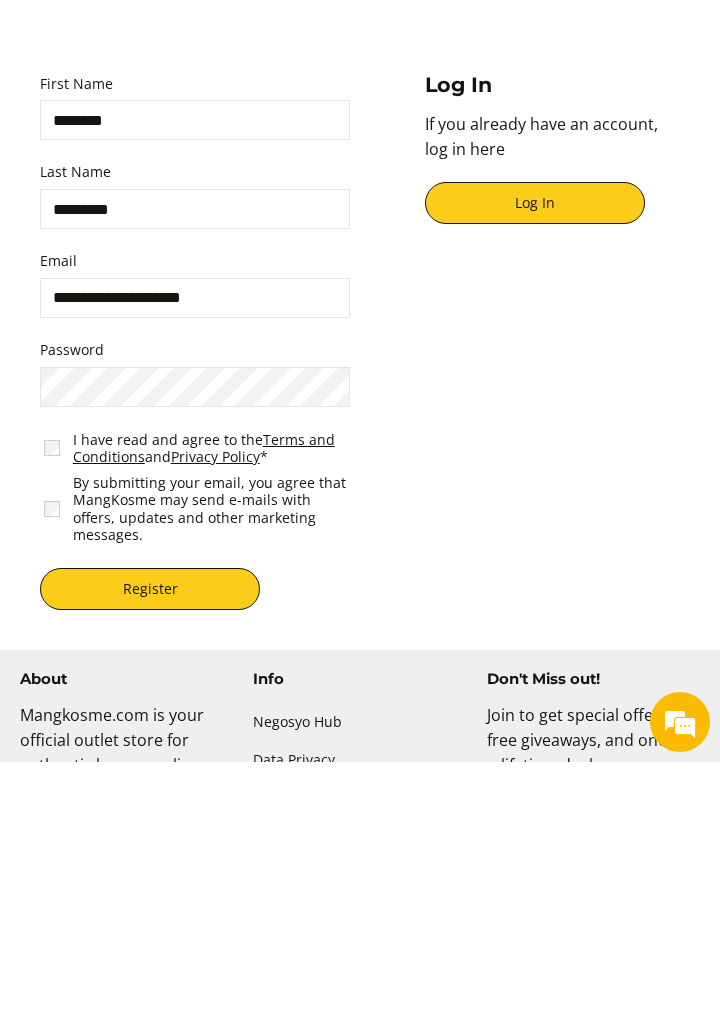 type on "**********" 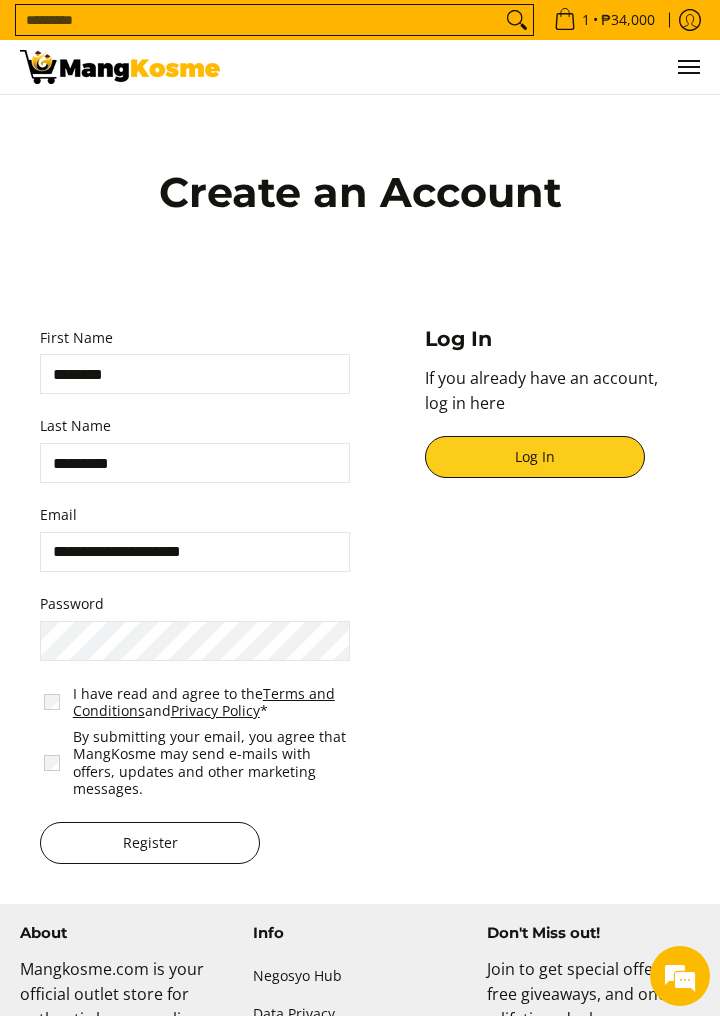 click on "Register" at bounding box center [150, 843] 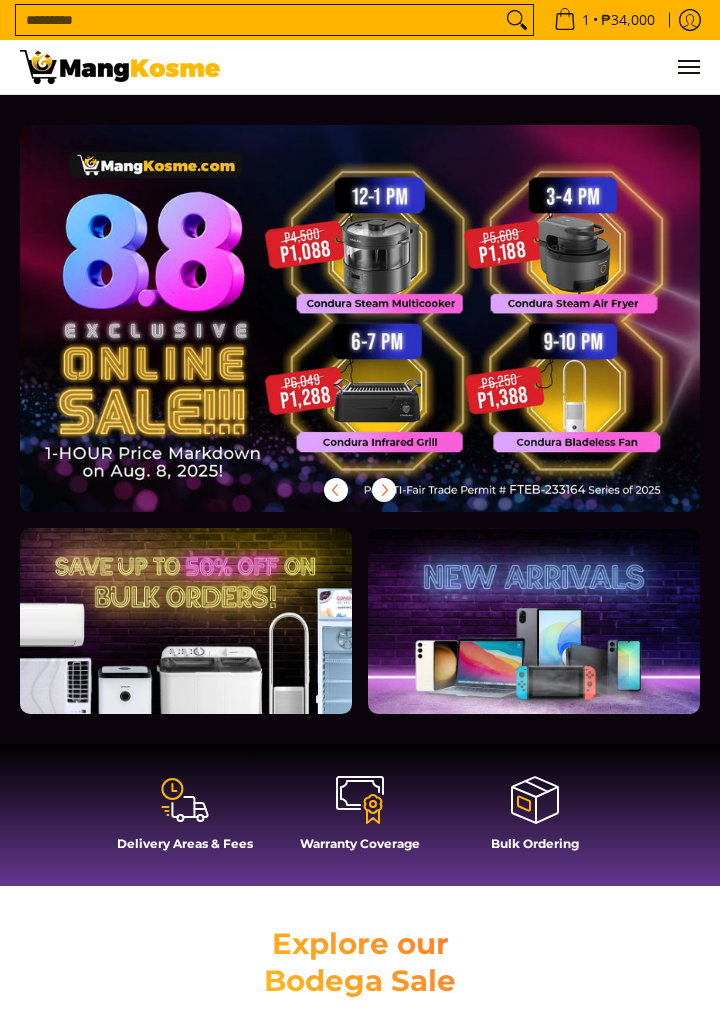 scroll, scrollTop: 0, scrollLeft: 0, axis: both 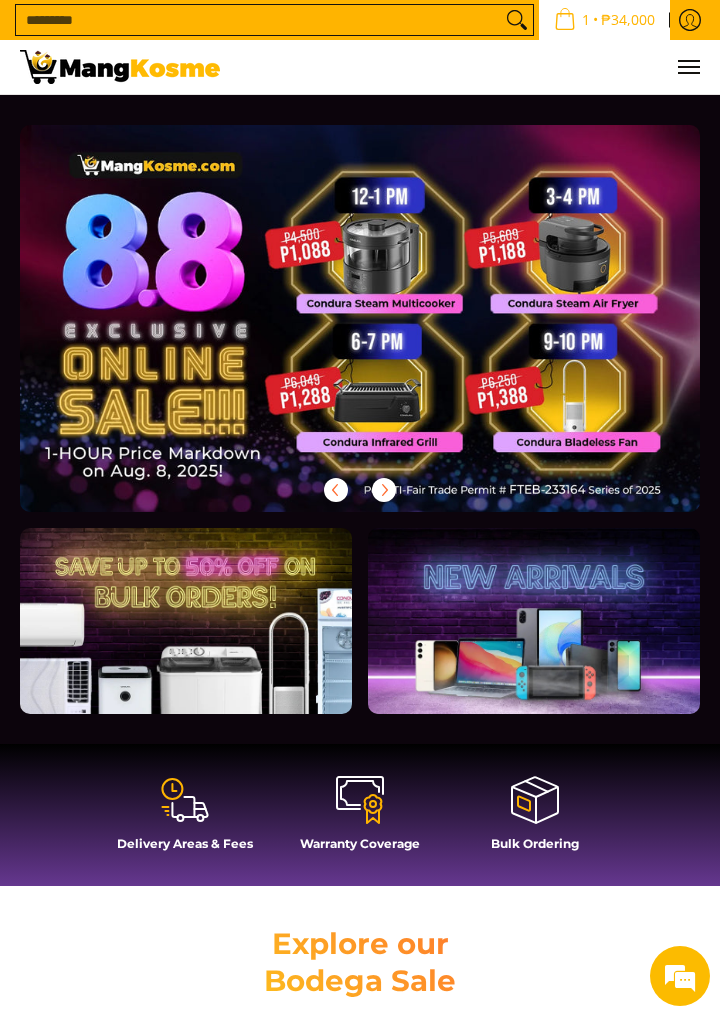 click on "₱34,000" at bounding box center [628, 20] 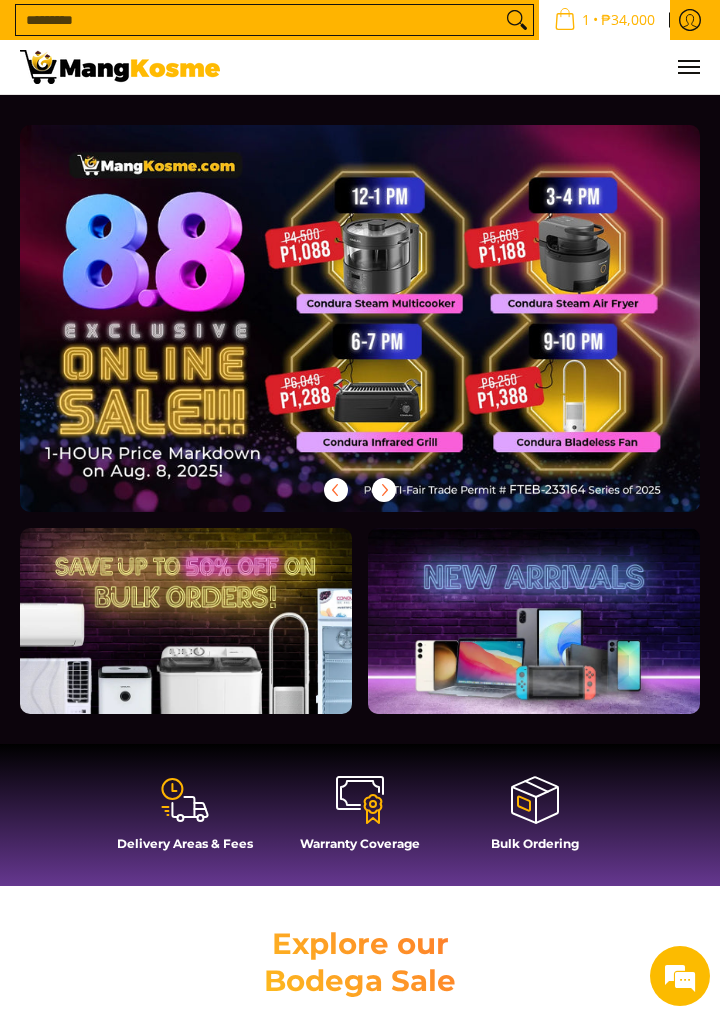 click on "Checkout" at bounding box center (605, -754) 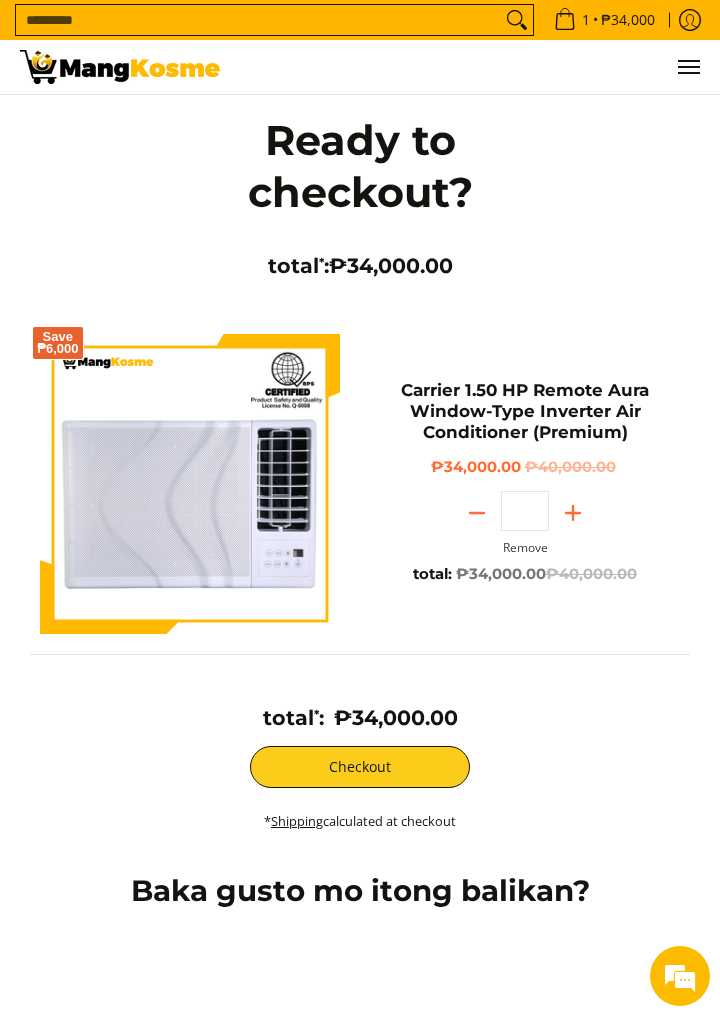 scroll, scrollTop: 0, scrollLeft: 0, axis: both 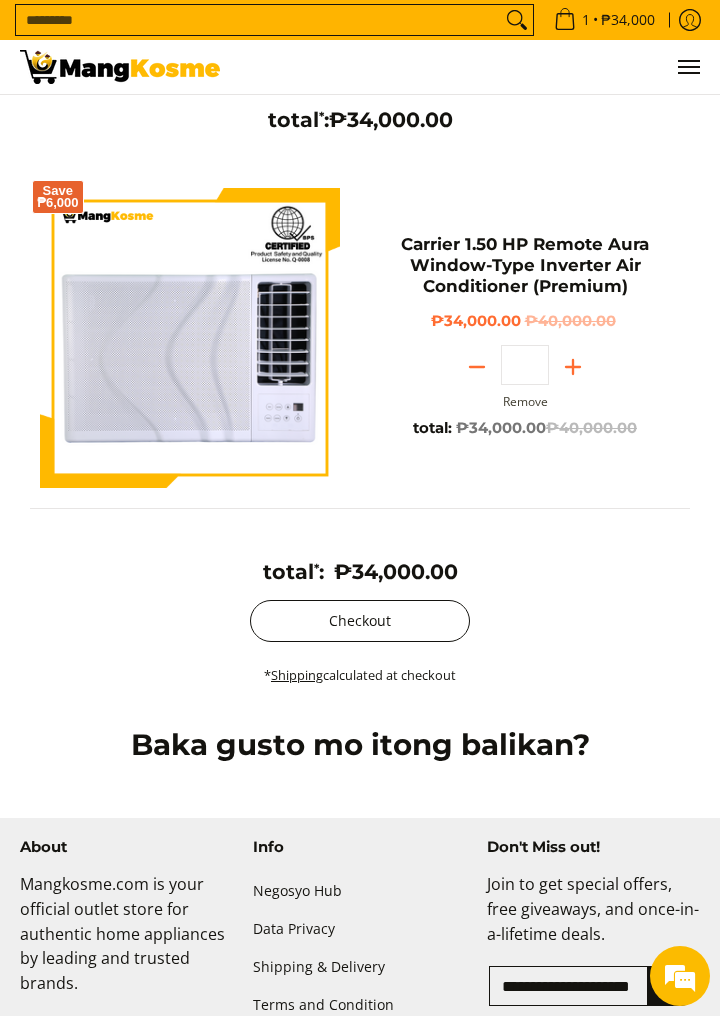 click on "Checkout" at bounding box center [360, 621] 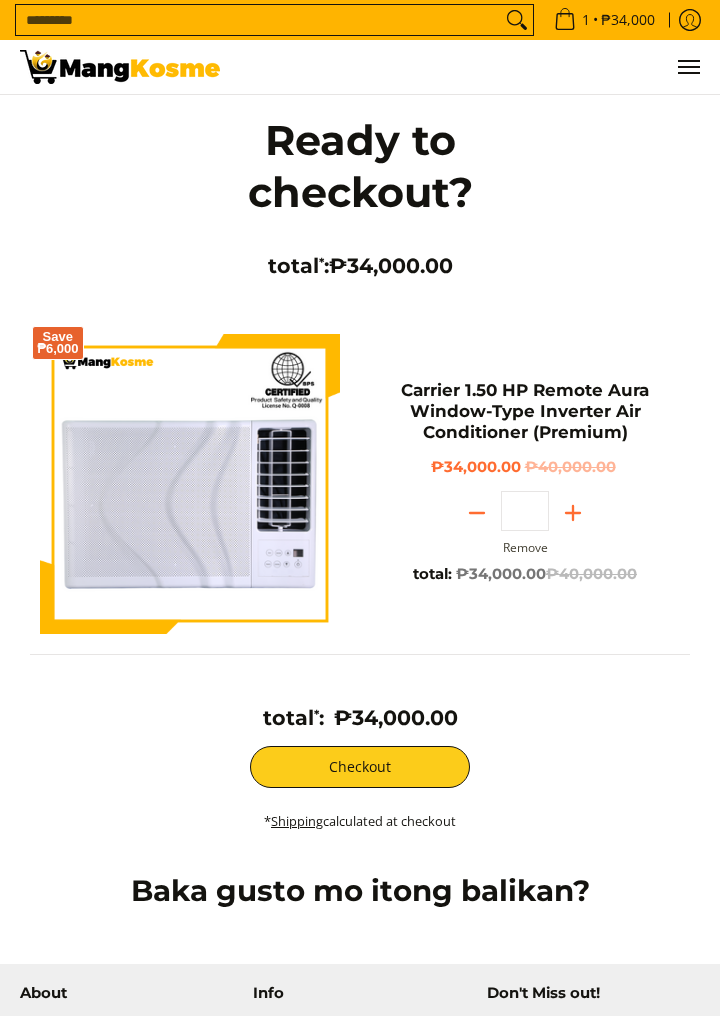 scroll, scrollTop: 146, scrollLeft: 0, axis: vertical 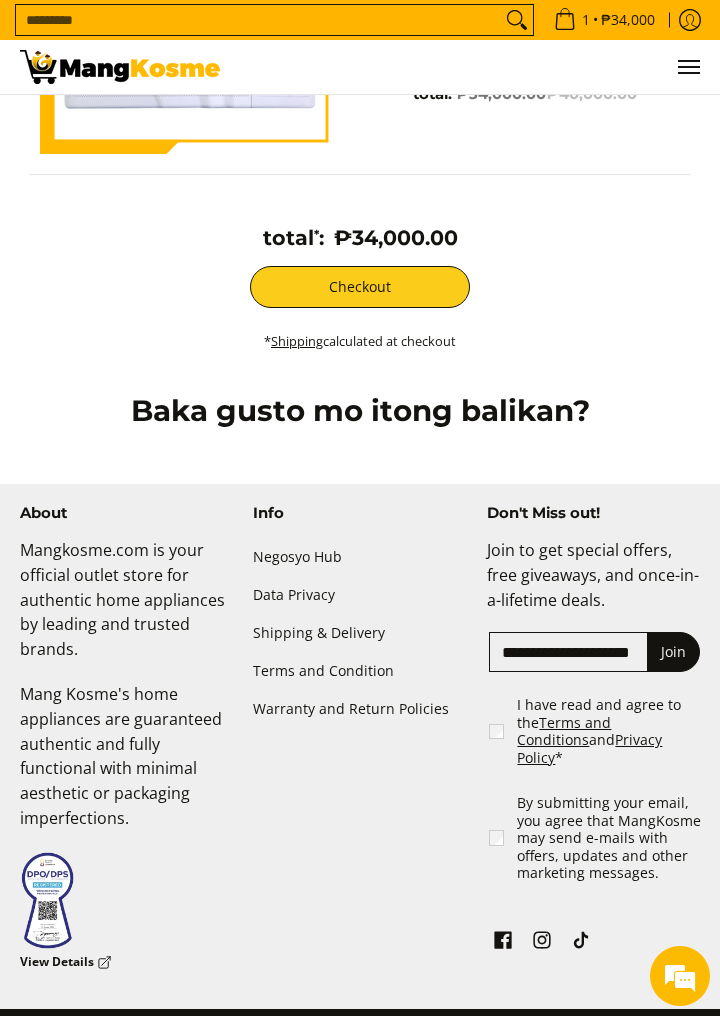 click on "View Details" at bounding box center [66, 962] 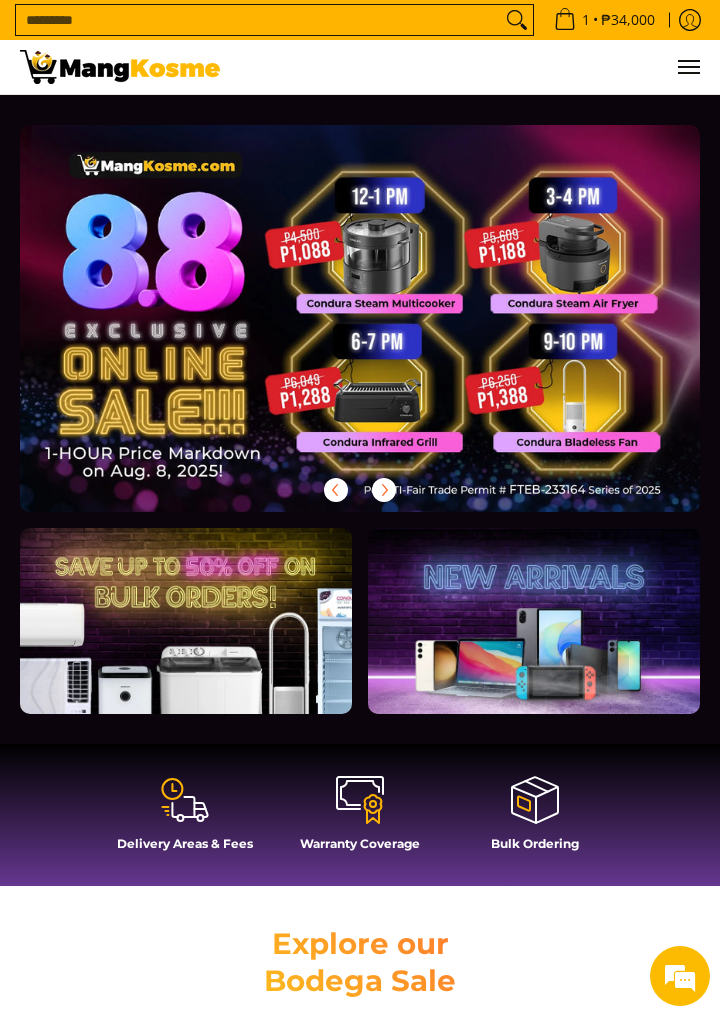 scroll, scrollTop: 0, scrollLeft: 0, axis: both 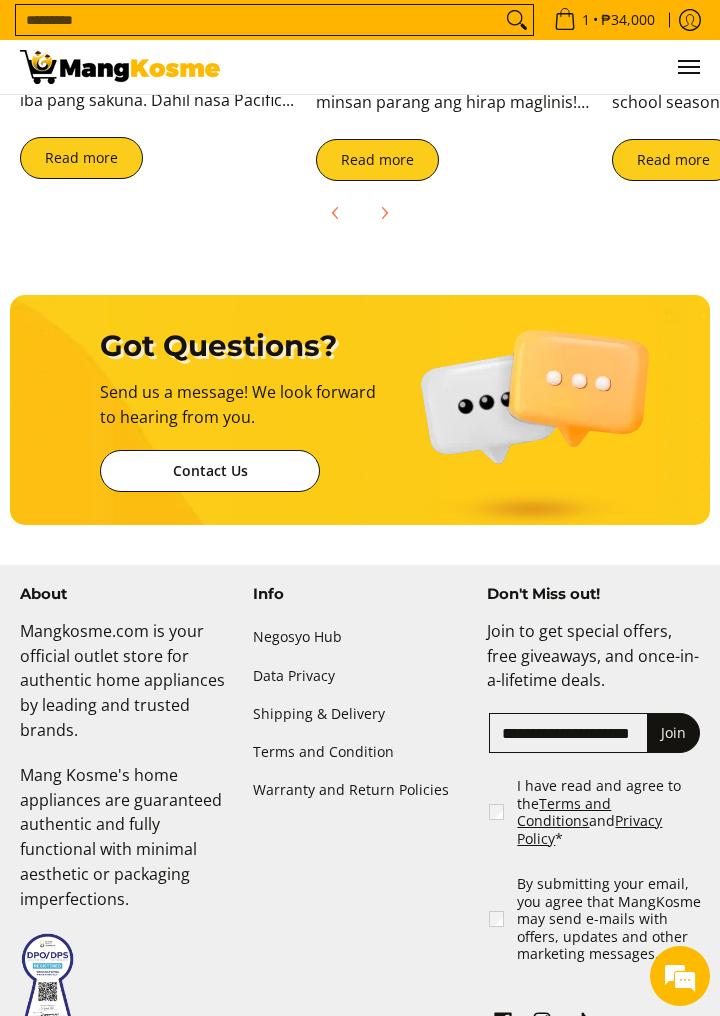 click on "Contact Us" at bounding box center [210, 471] 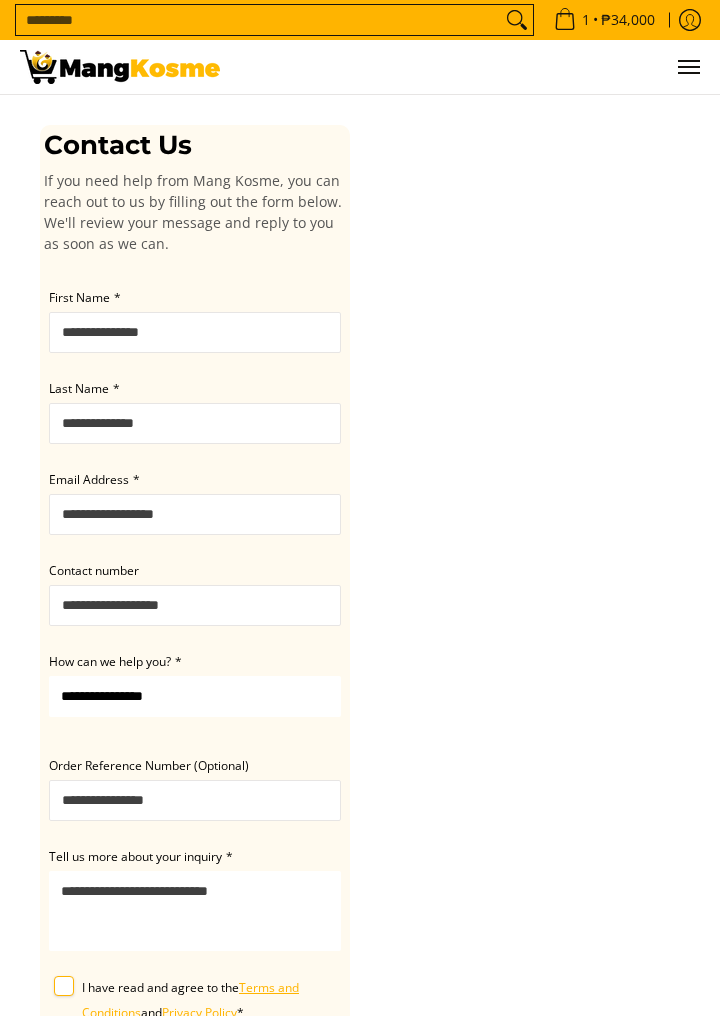 scroll, scrollTop: 0, scrollLeft: 0, axis: both 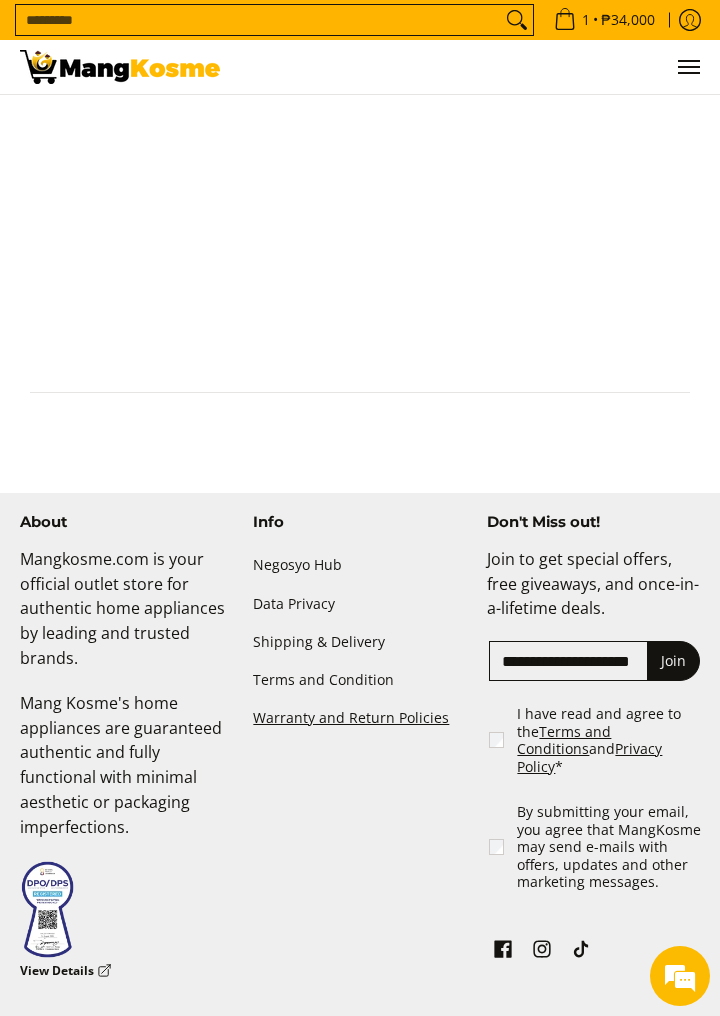 click on "Warranty and Return Policies" at bounding box center [359, 718] 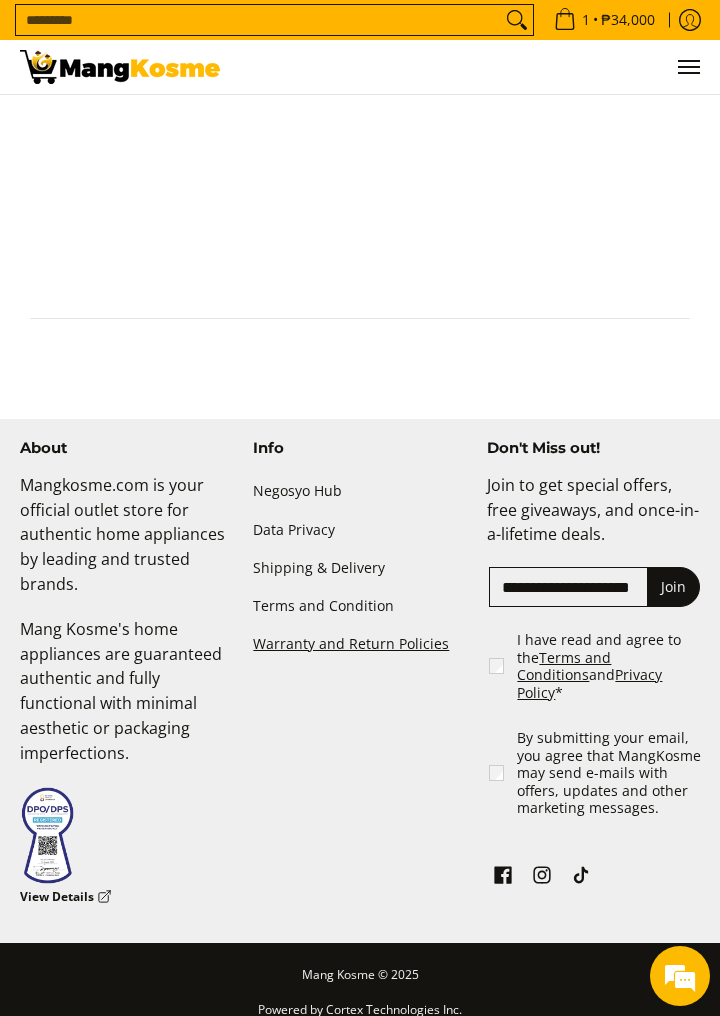 scroll, scrollTop: 1116, scrollLeft: 0, axis: vertical 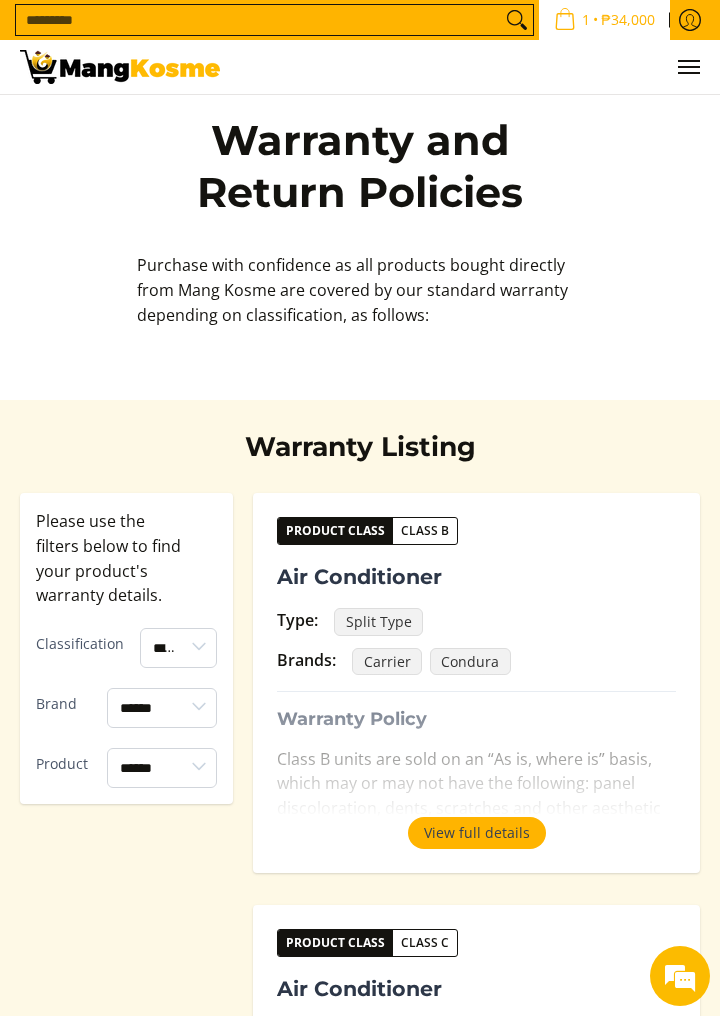 click on "₱34,000" at bounding box center [628, 20] 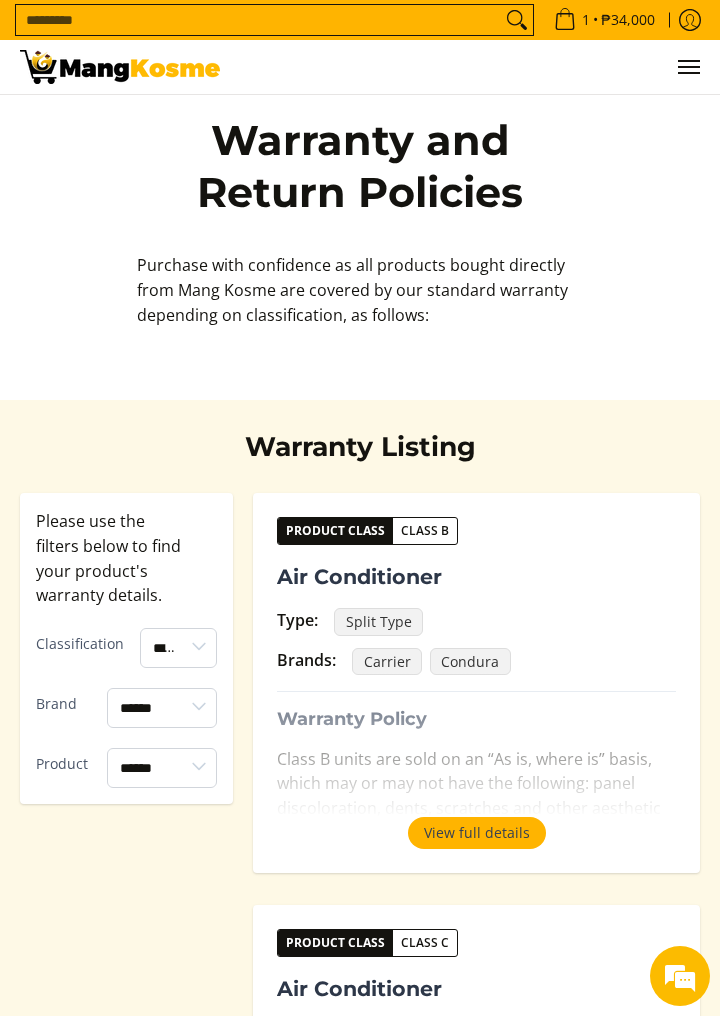 scroll, scrollTop: 140, scrollLeft: 0, axis: vertical 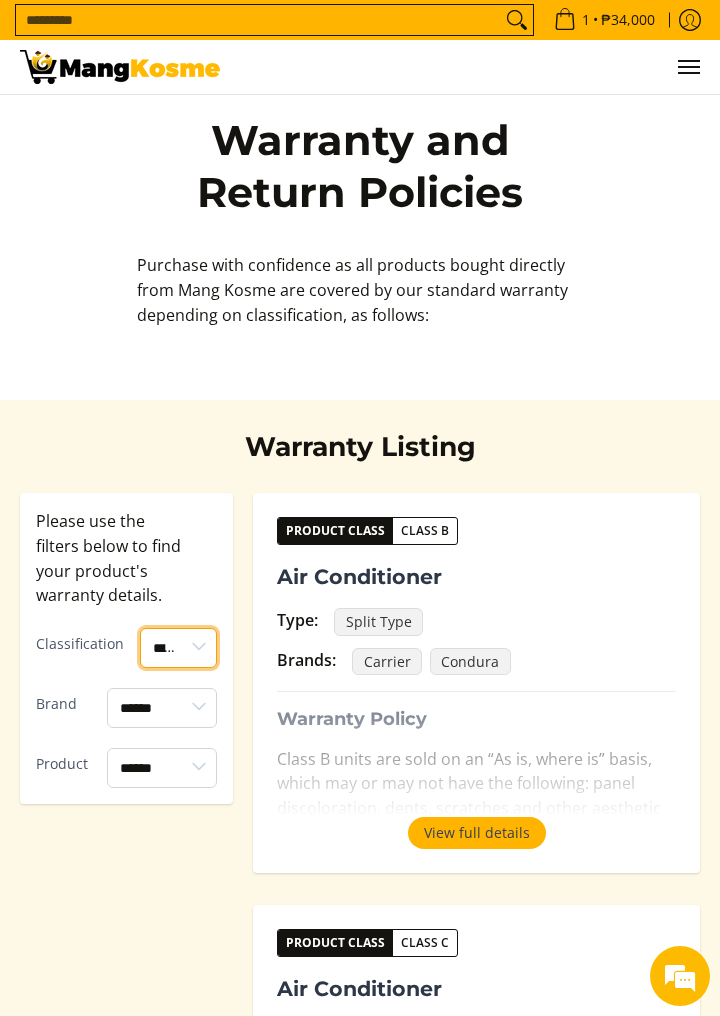 click on "****** ******* *******" at bounding box center (178, 648) 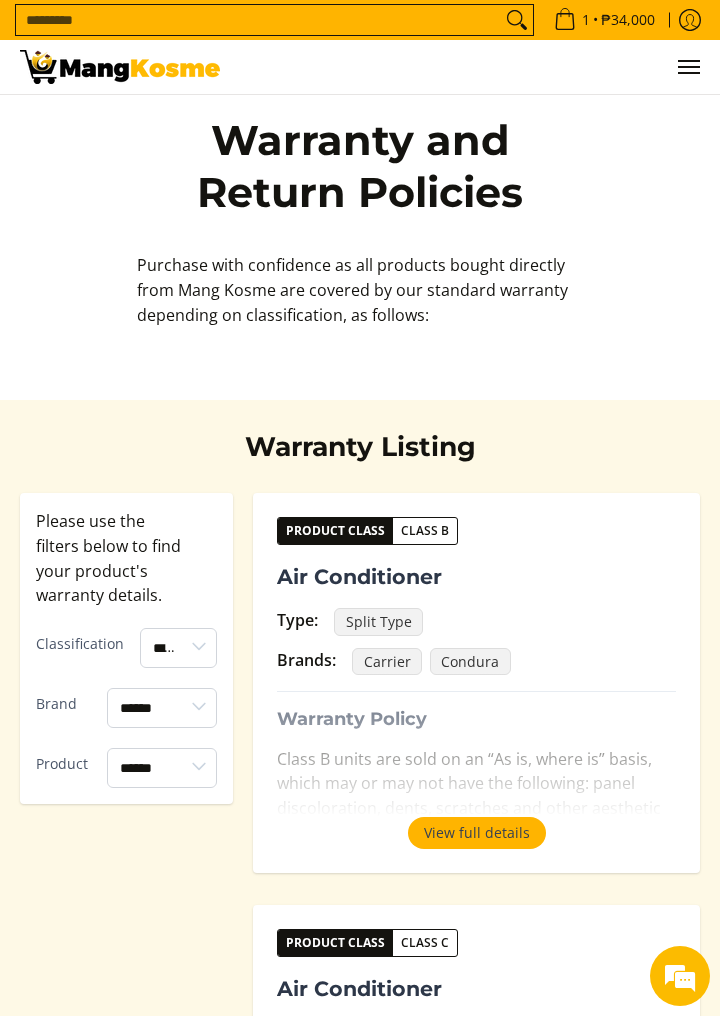 click on "**********" at bounding box center (360, 2370) 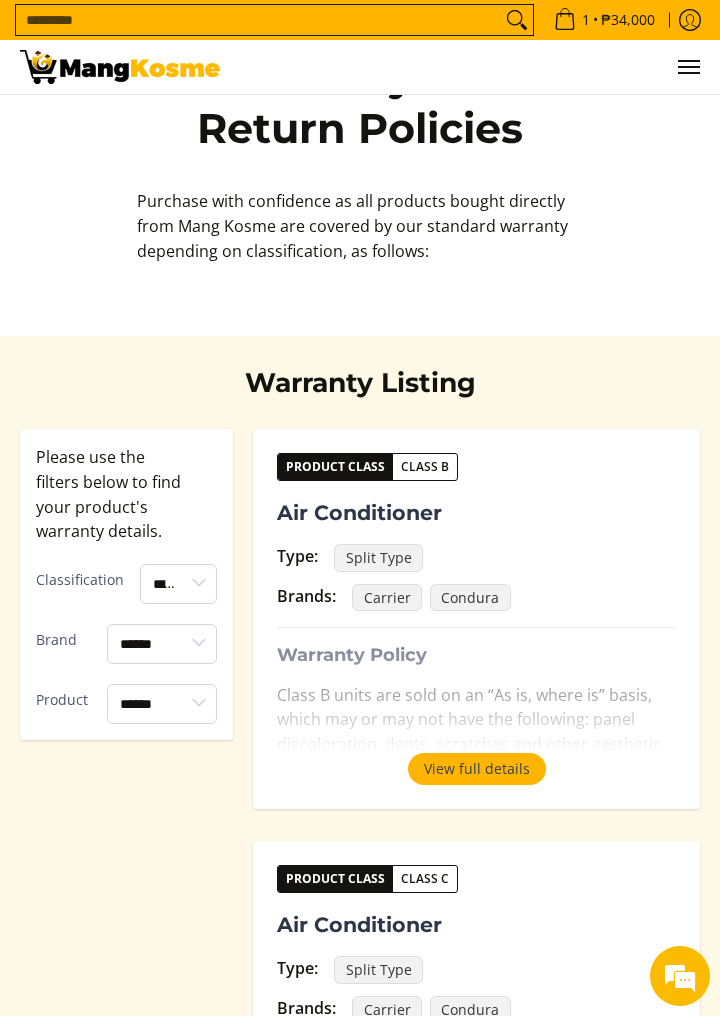 scroll, scrollTop: 69, scrollLeft: 0, axis: vertical 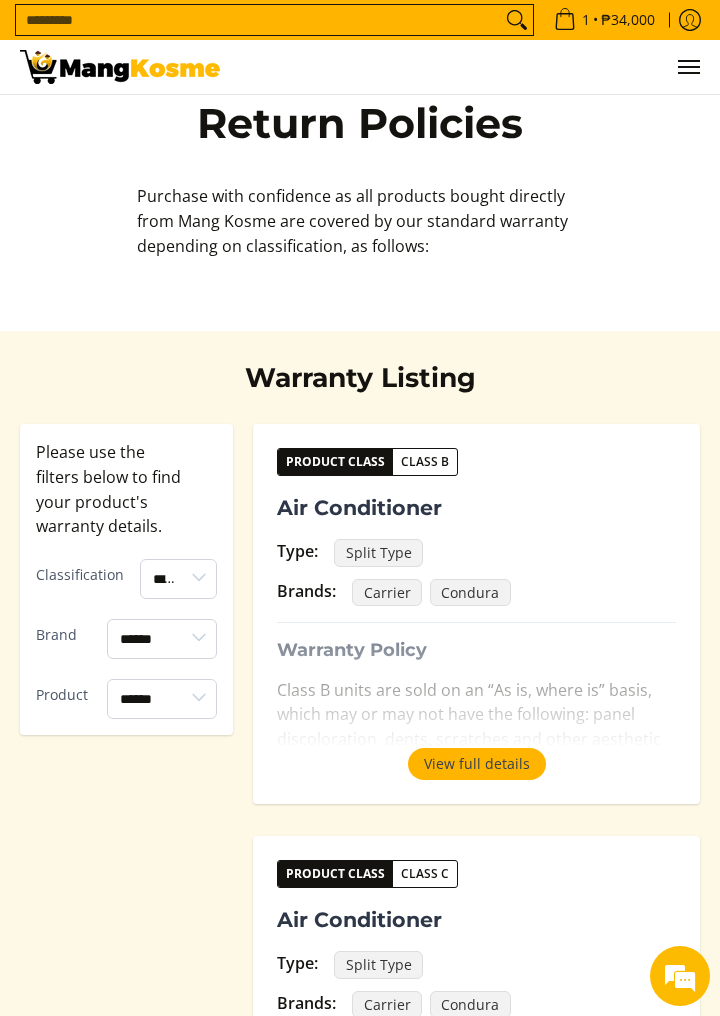 click on "View full details" at bounding box center [477, 764] 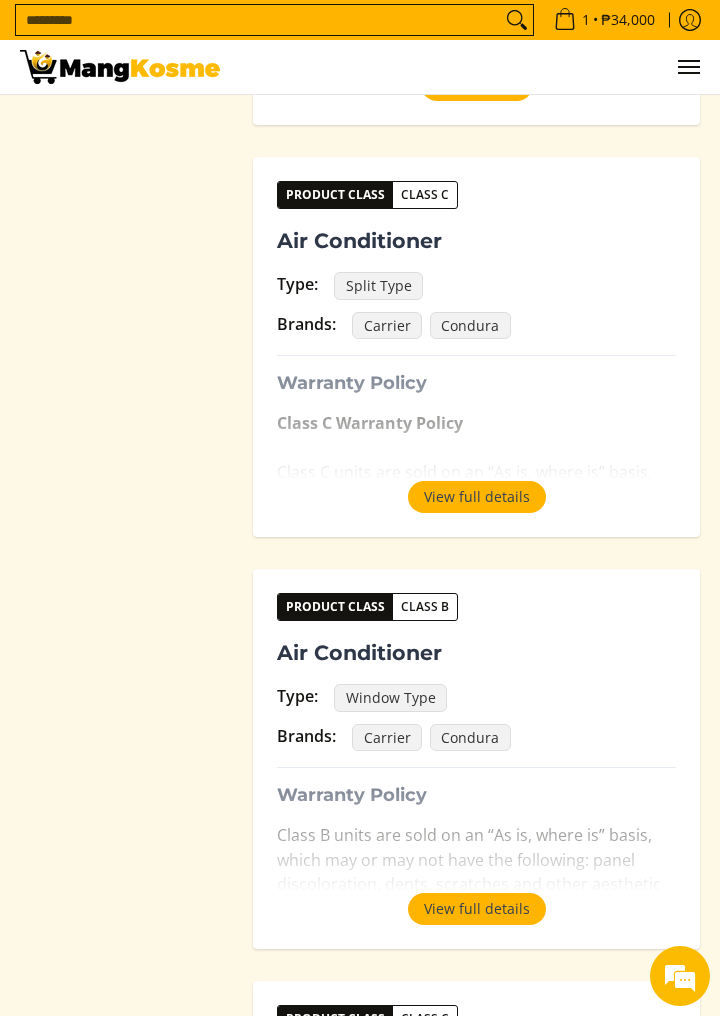 scroll, scrollTop: 1431, scrollLeft: 0, axis: vertical 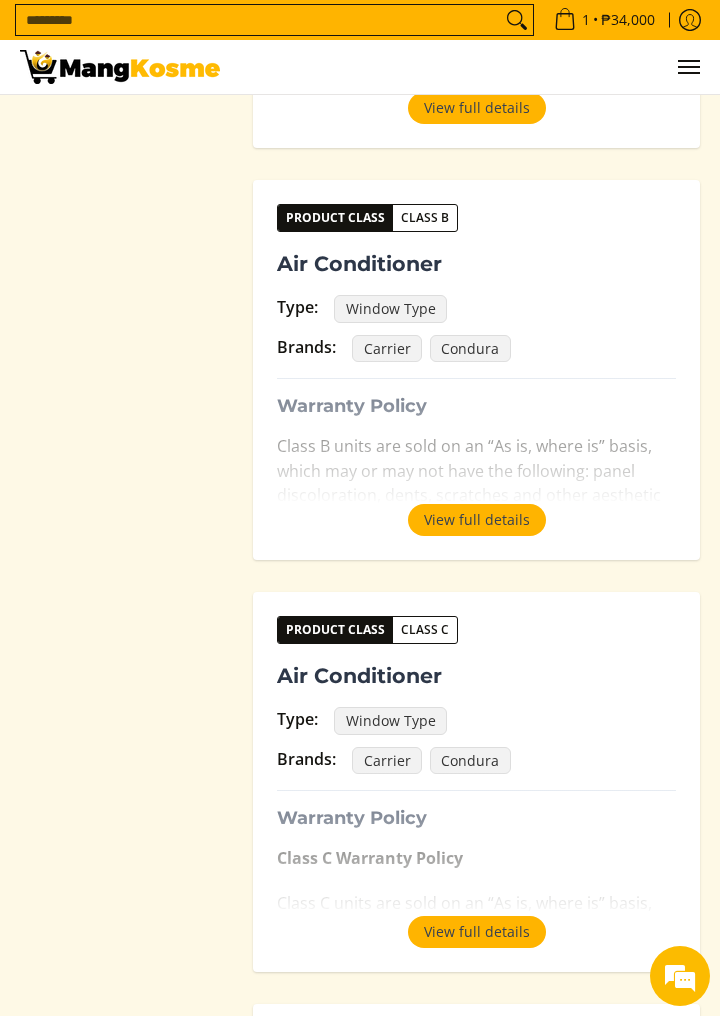 click on "View full details" at bounding box center (477, 520) 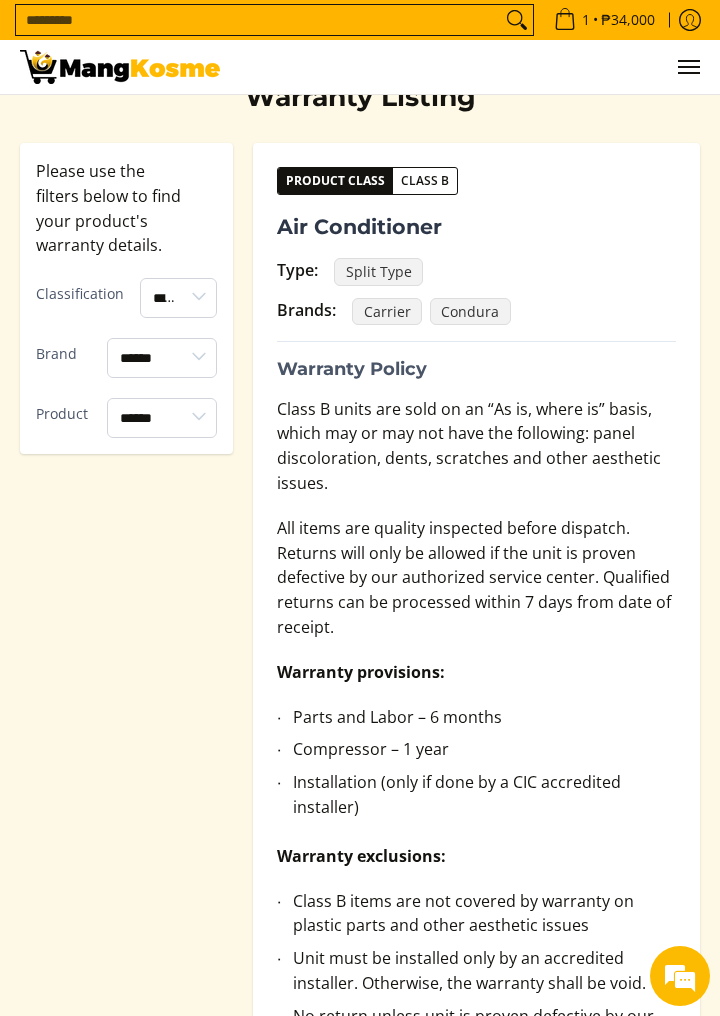 scroll, scrollTop: 348, scrollLeft: 0, axis: vertical 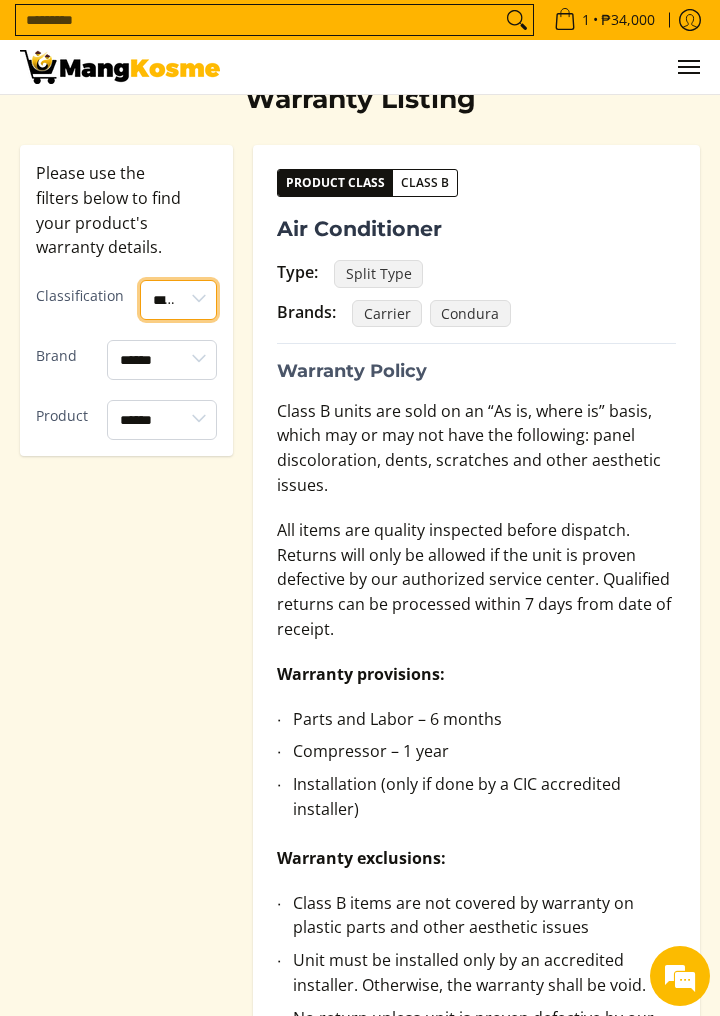 click on "****** ******* *******" at bounding box center [178, 300] 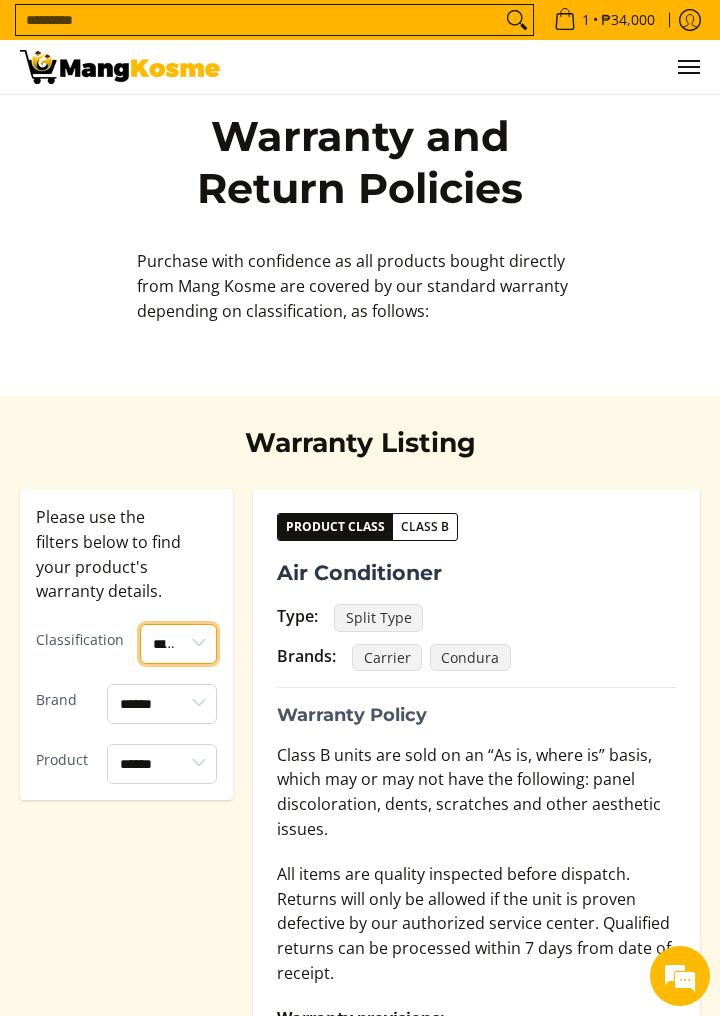 scroll, scrollTop: 3, scrollLeft: 0, axis: vertical 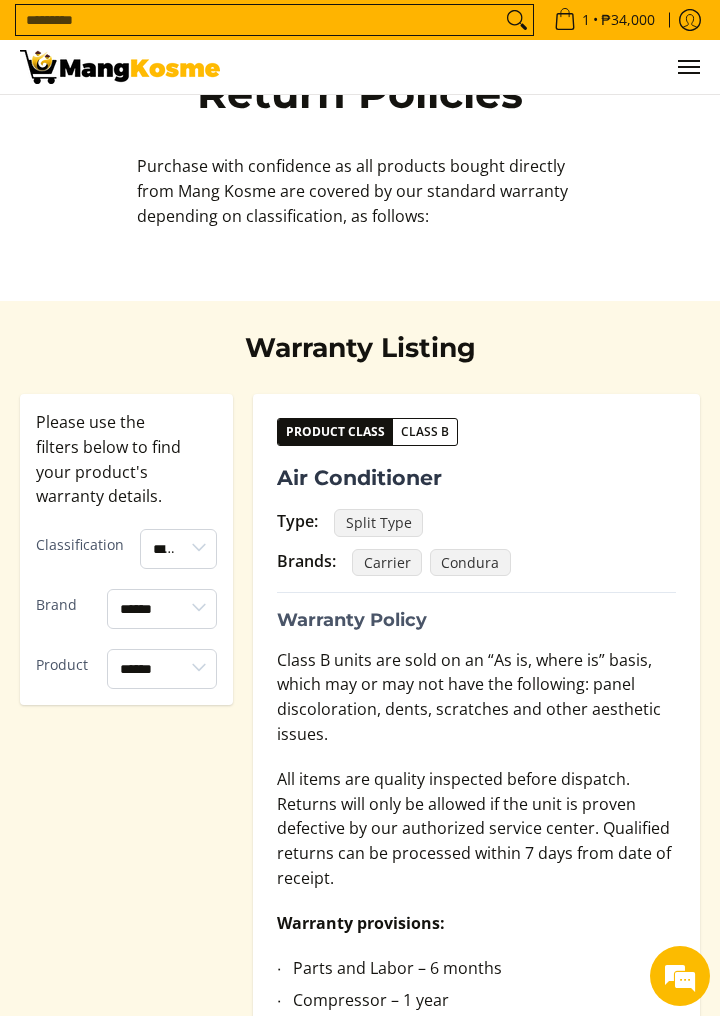 click on "**********" at bounding box center (360, 3058) 